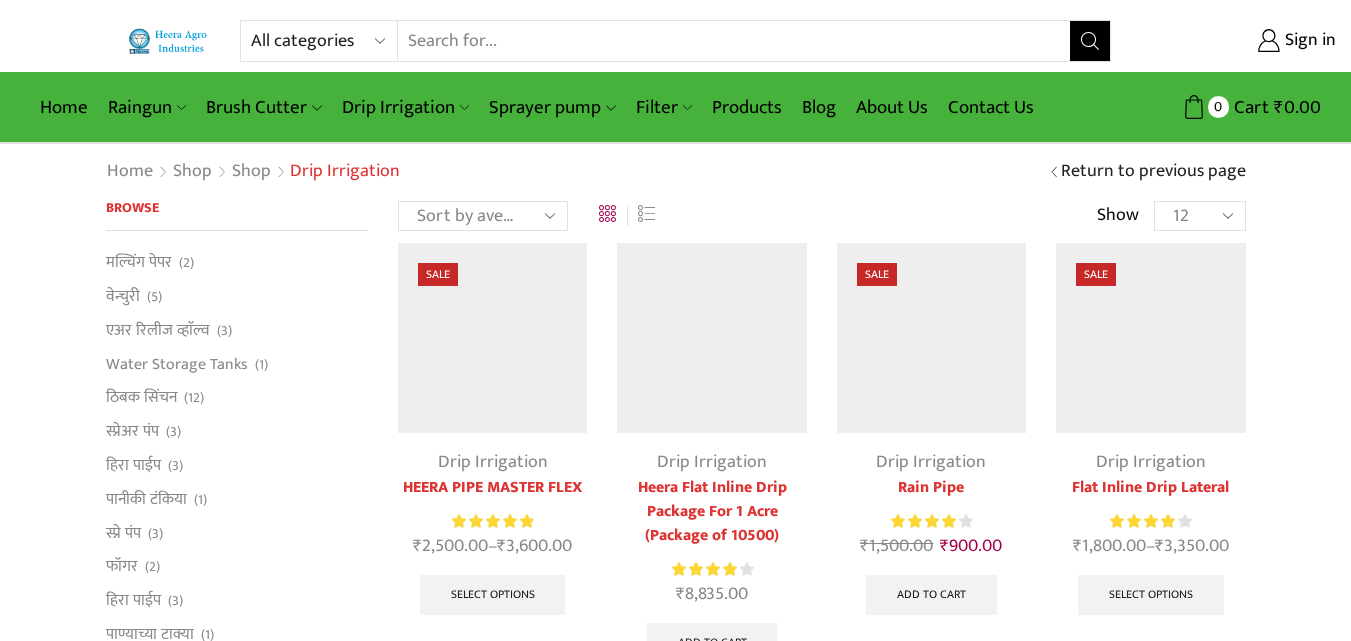 scroll, scrollTop: 0, scrollLeft: 0, axis: both 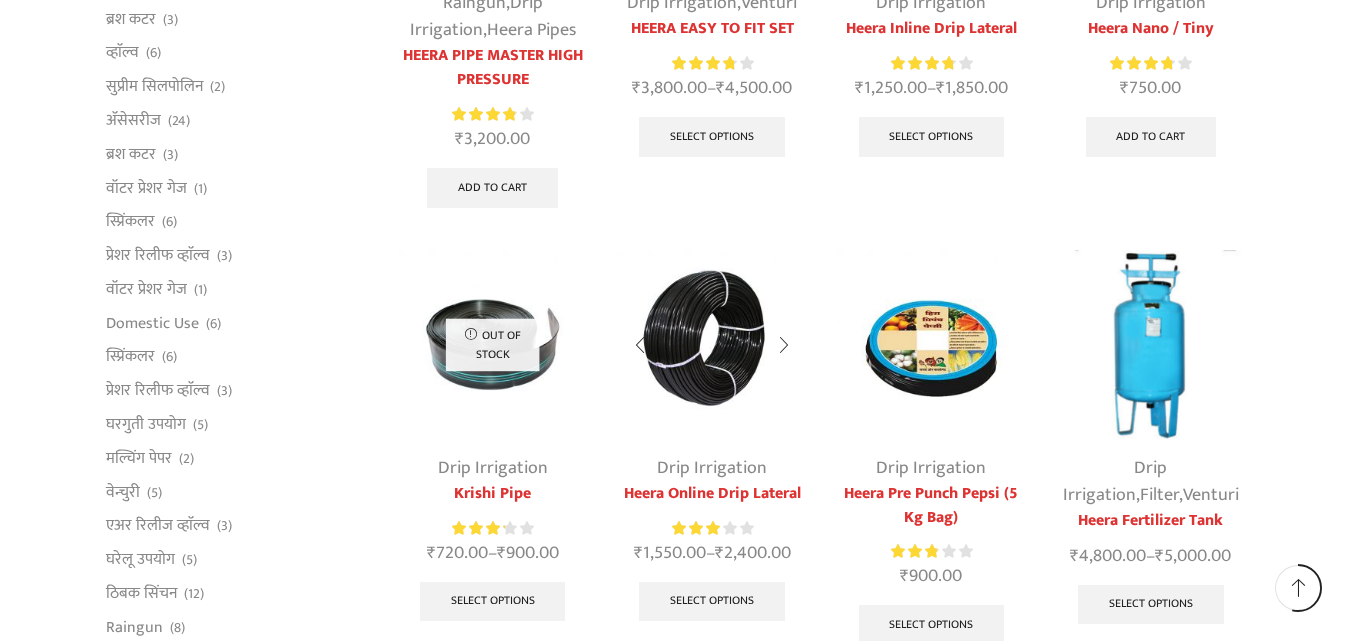 click at bounding box center (711, 344) 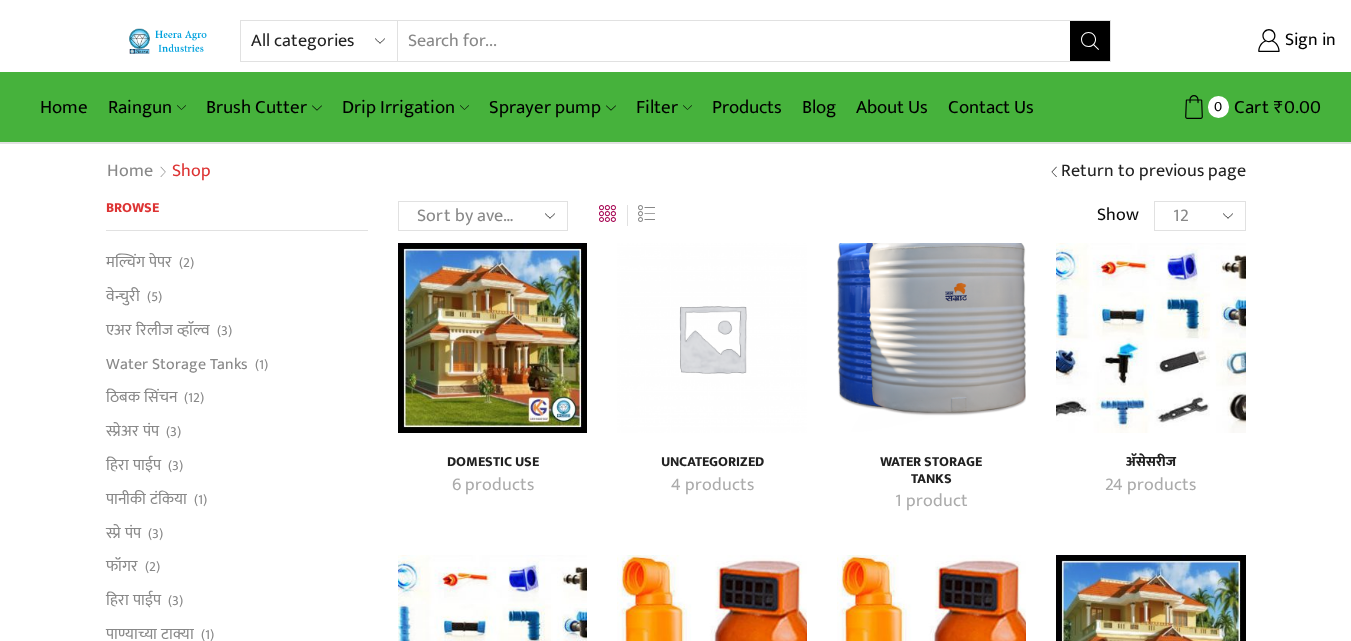 scroll, scrollTop: 0, scrollLeft: 0, axis: both 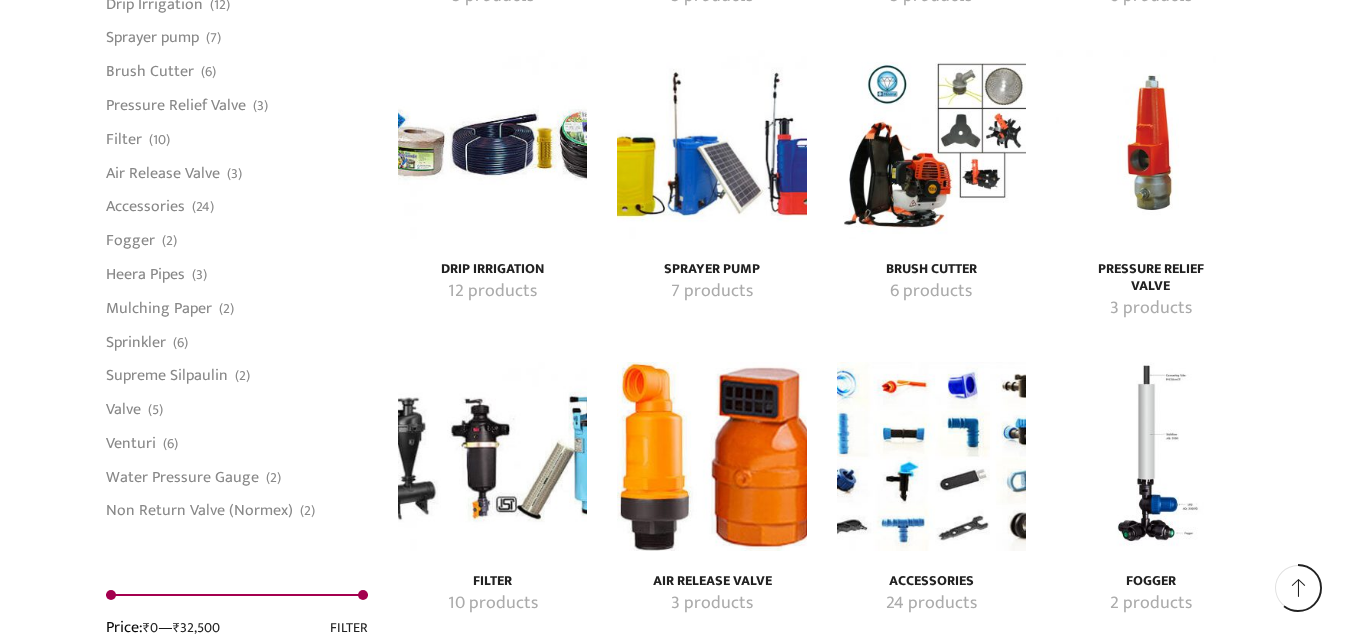 click at bounding box center (492, 144) 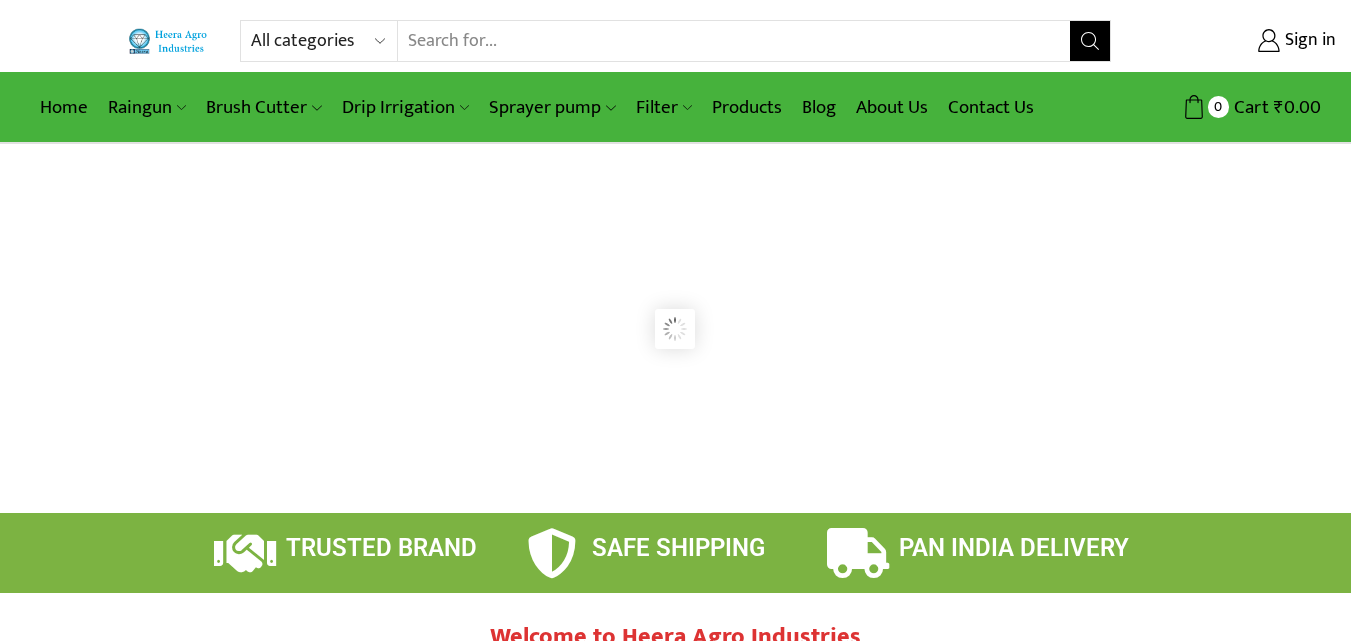 scroll, scrollTop: 0, scrollLeft: 0, axis: both 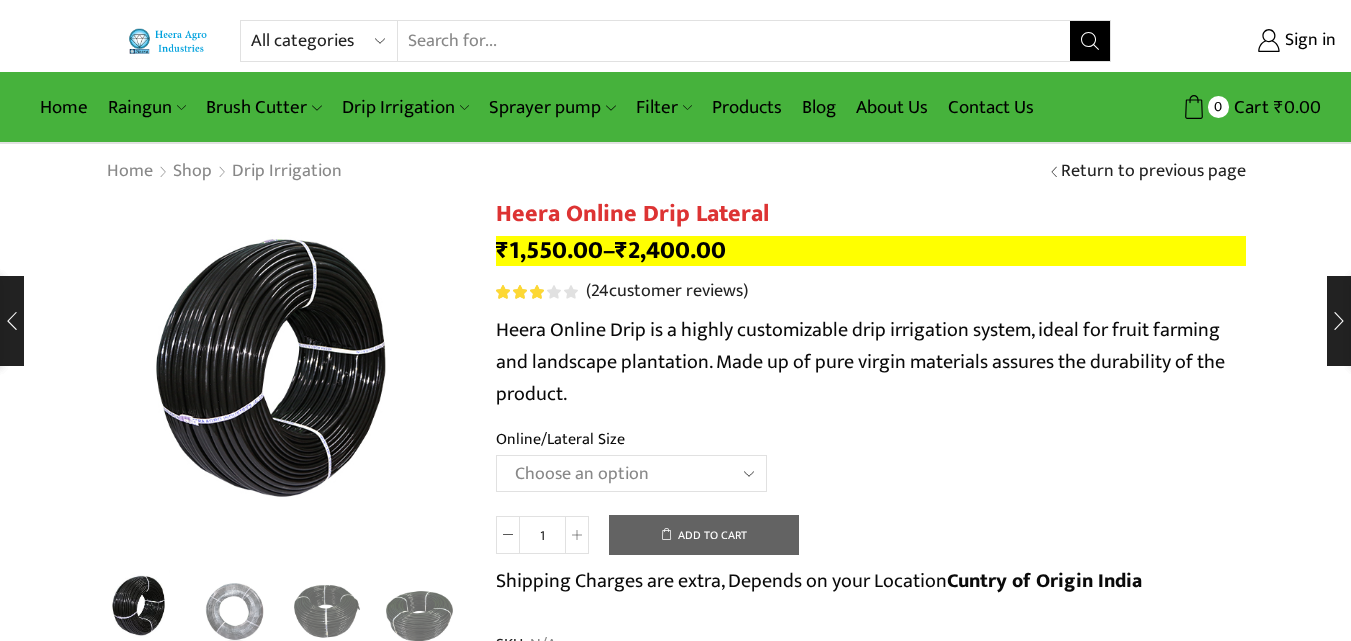 click on "Choose an option Heera Online 16MM Heera Online GOLD 16MM Heera Online 12MM Heera Online GOLD 12MM Heera Online GOLD 20MM Heera Online GOLD 25MM Heera Online GOLD 32MM" 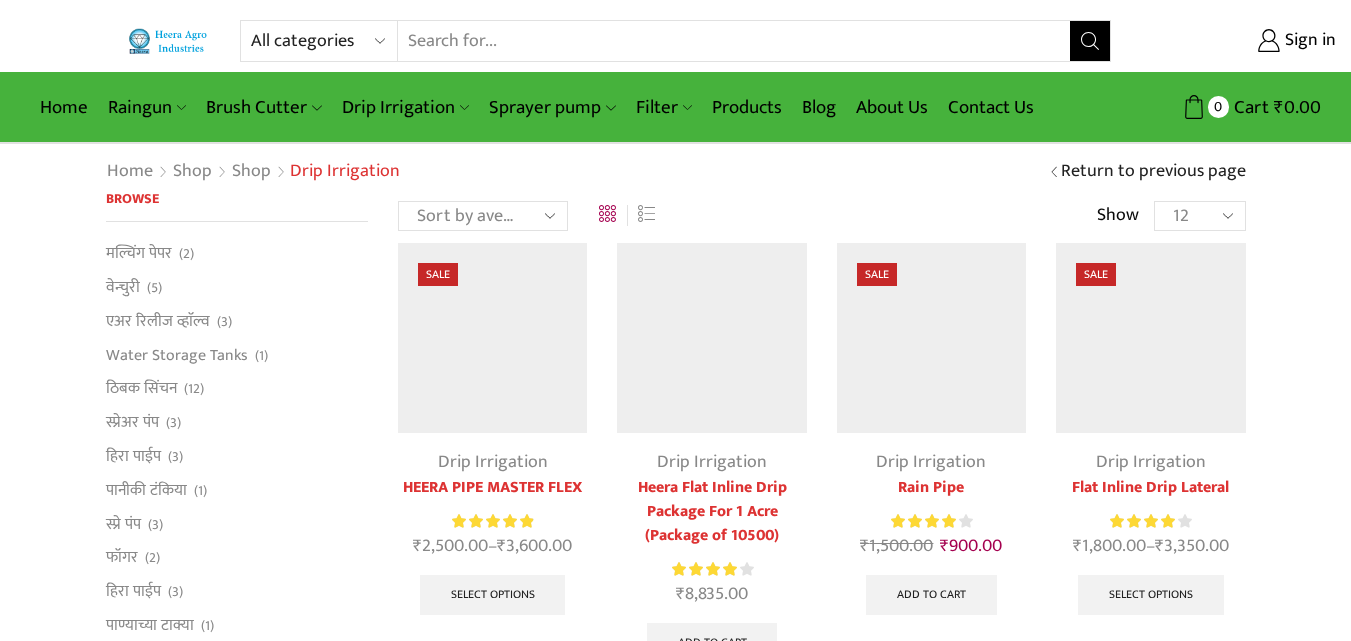 scroll, scrollTop: 920, scrollLeft: 0, axis: vertical 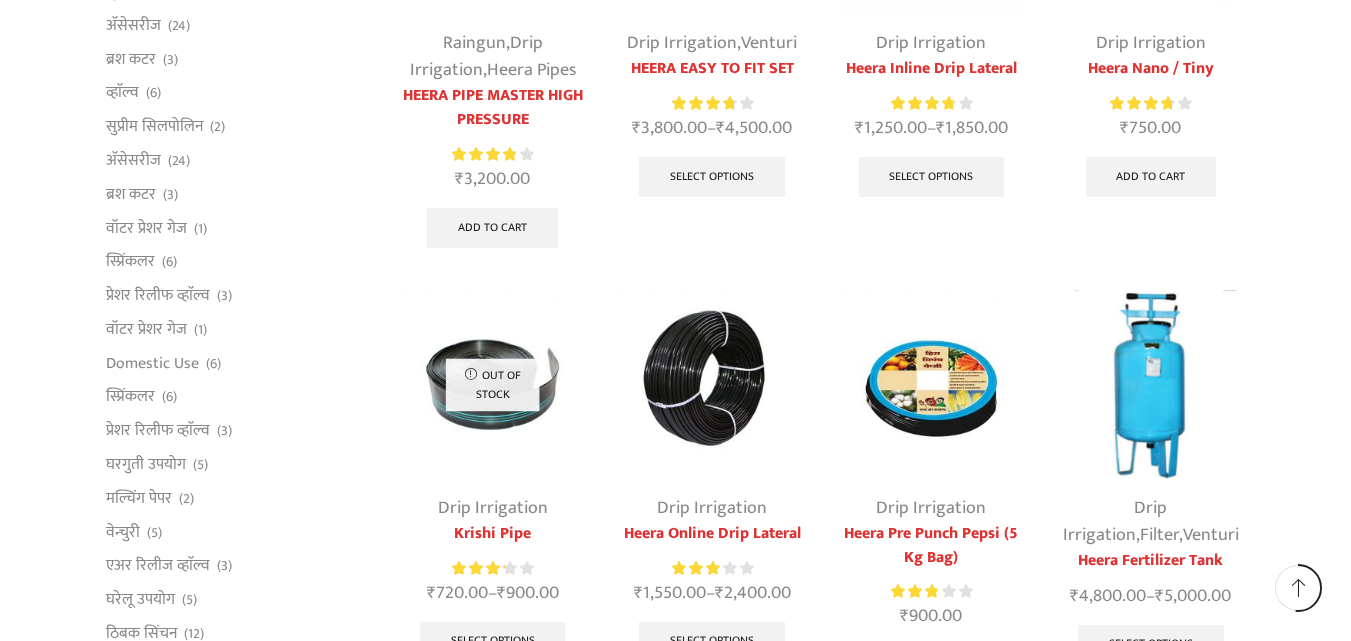 click on "Drip Irrigation" at bounding box center [931, 43] 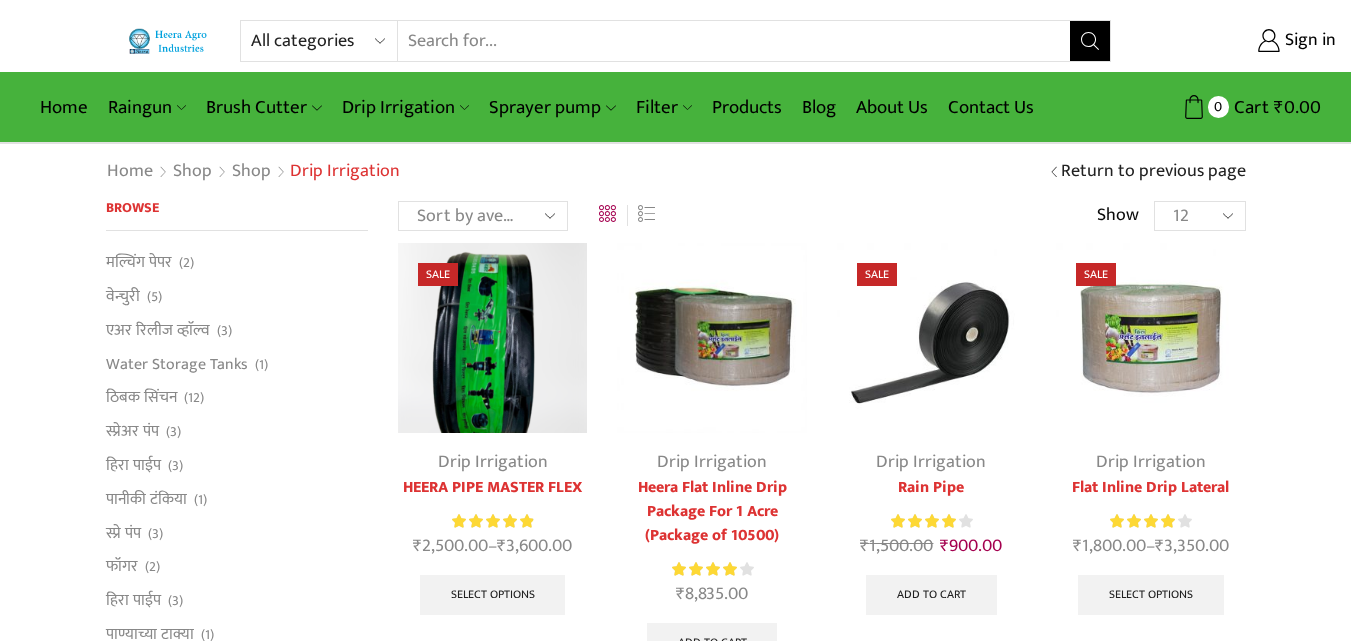 scroll, scrollTop: 0, scrollLeft: 0, axis: both 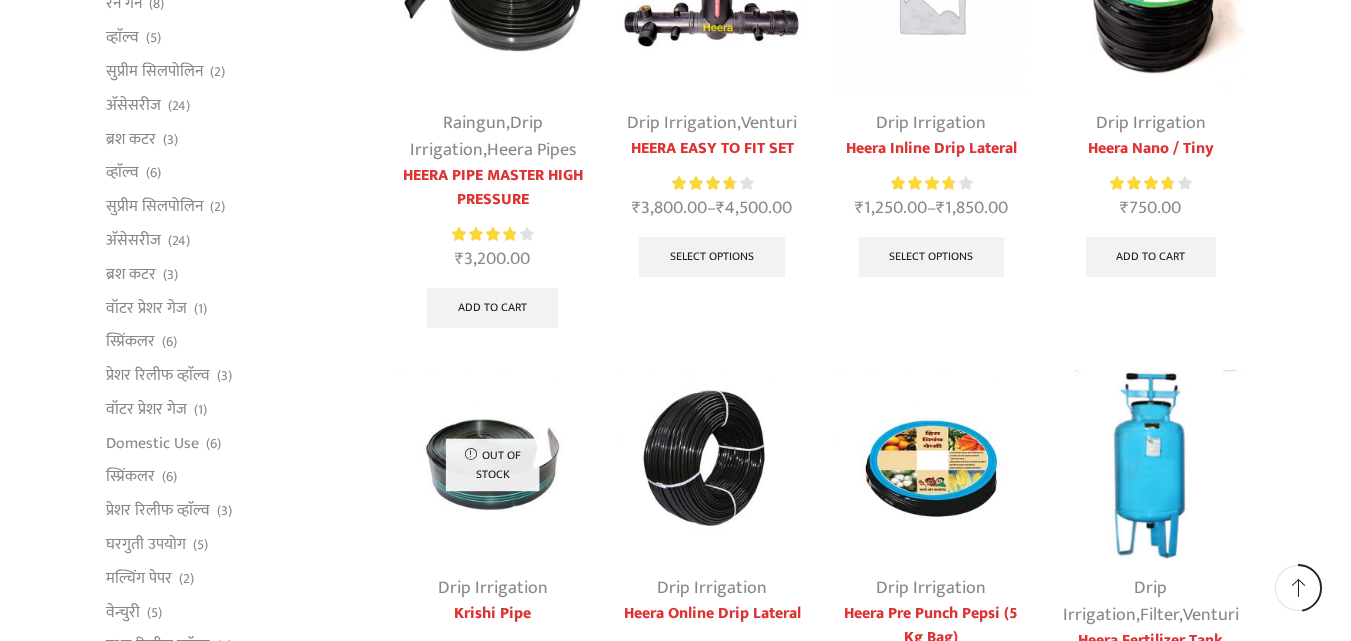 click on "Drip Irrigation" at bounding box center (931, 123) 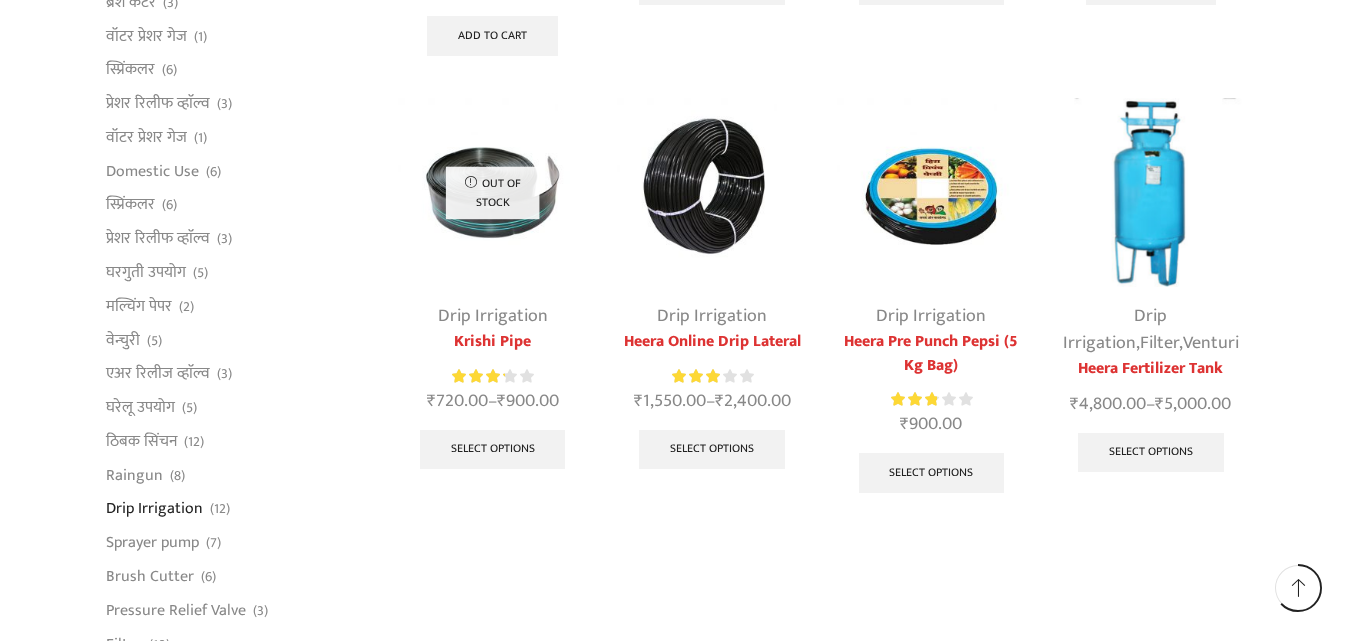 scroll, scrollTop: 1120, scrollLeft: 0, axis: vertical 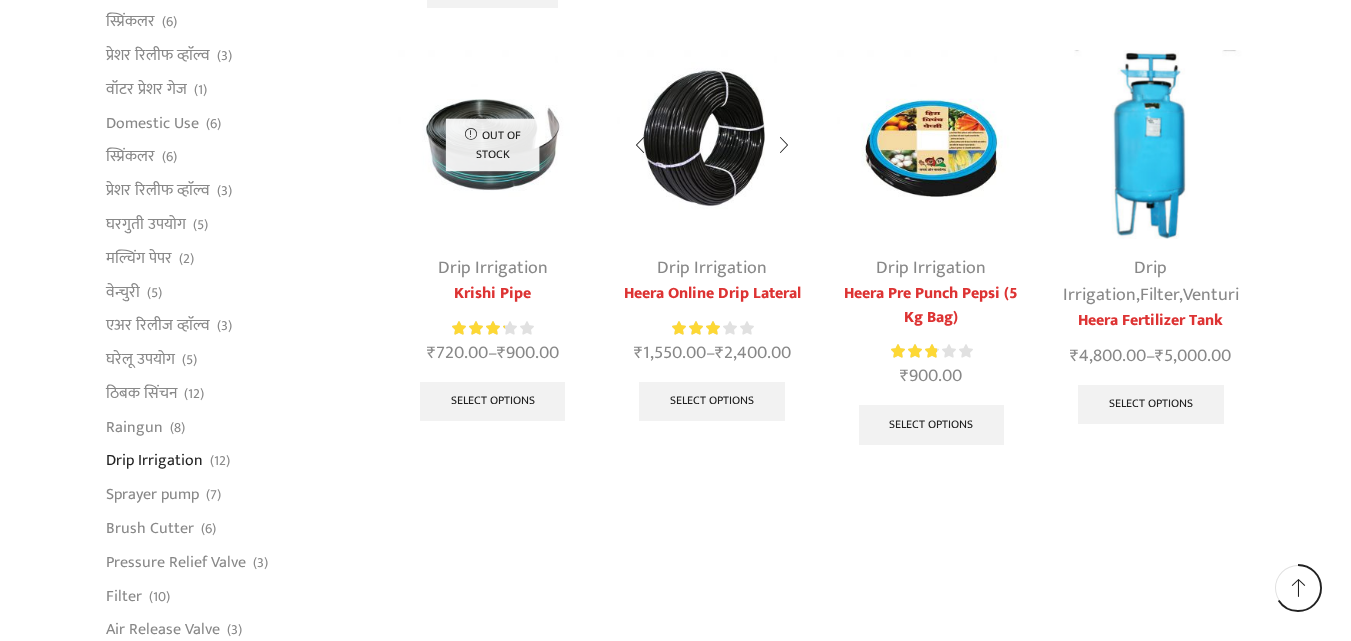 click at bounding box center (711, 144) 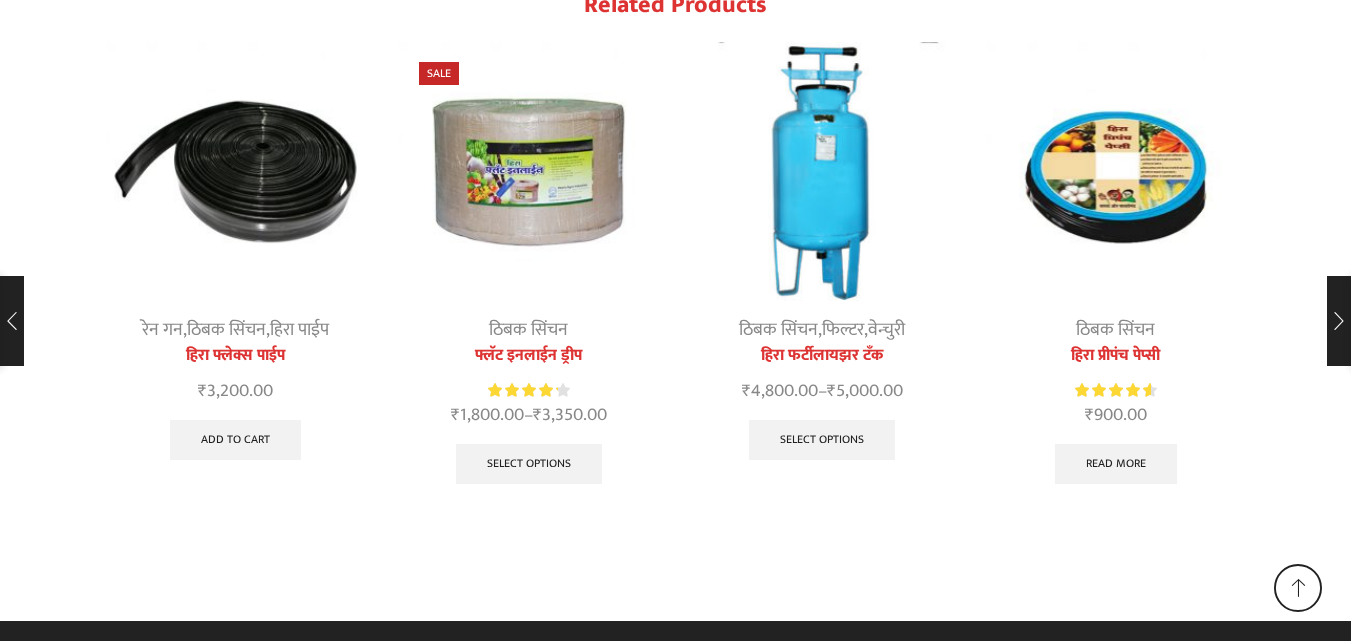 scroll, scrollTop: 17815, scrollLeft: 0, axis: vertical 